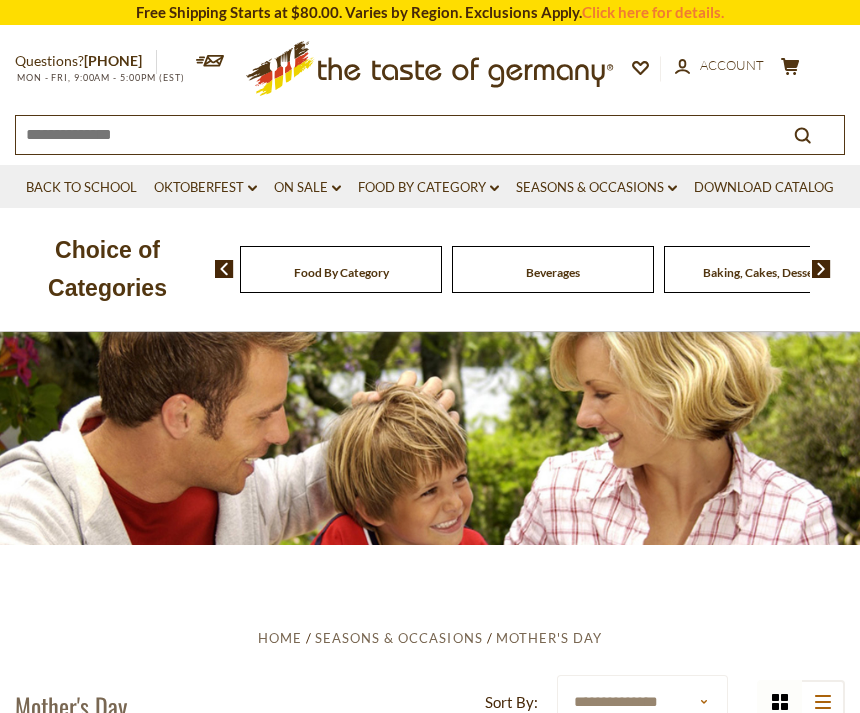 scroll, scrollTop: 0, scrollLeft: 0, axis: both 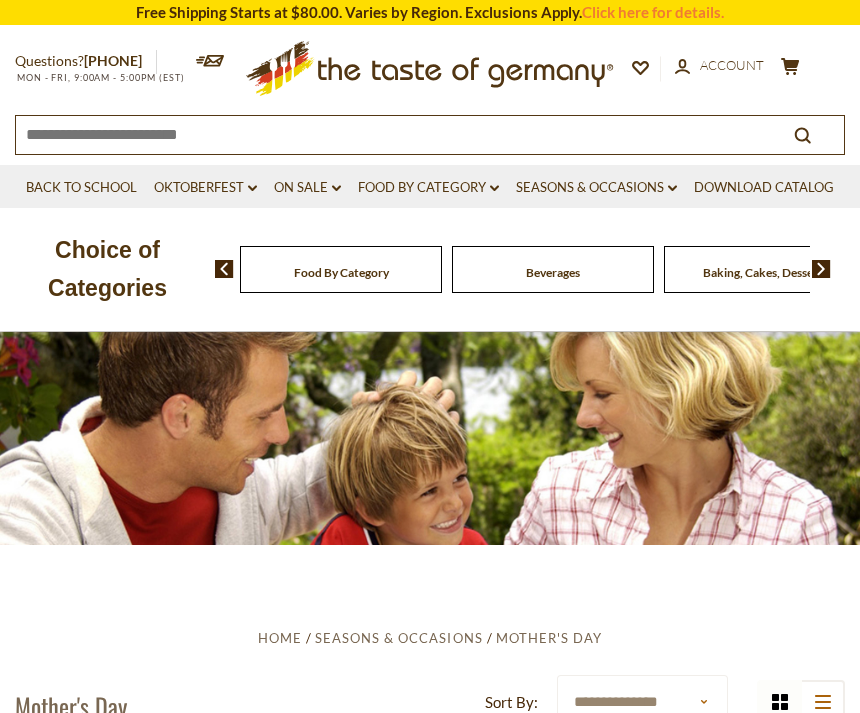 click at bounding box center [224, 269] 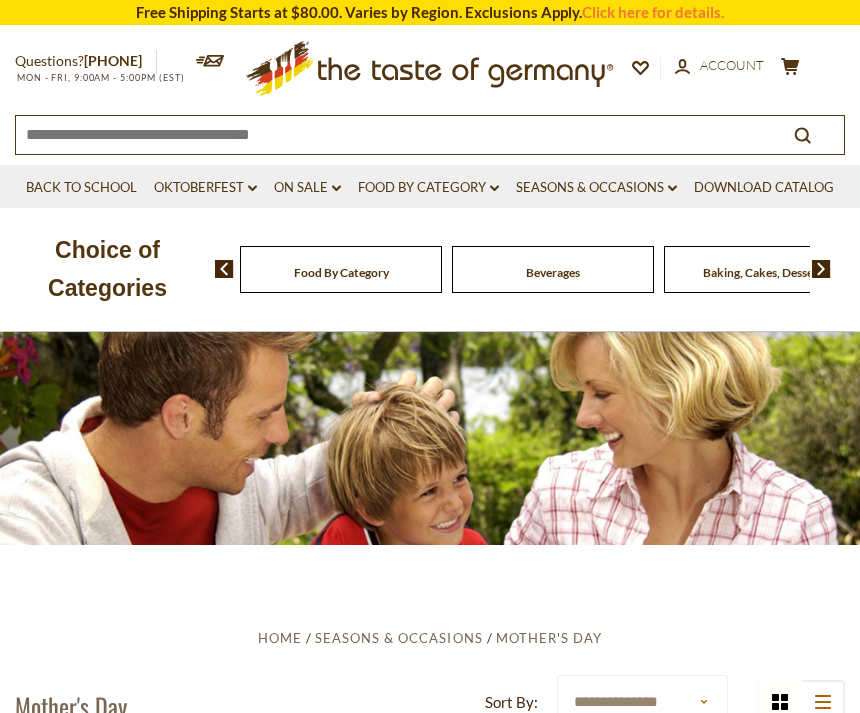 click at bounding box center [217, 269] 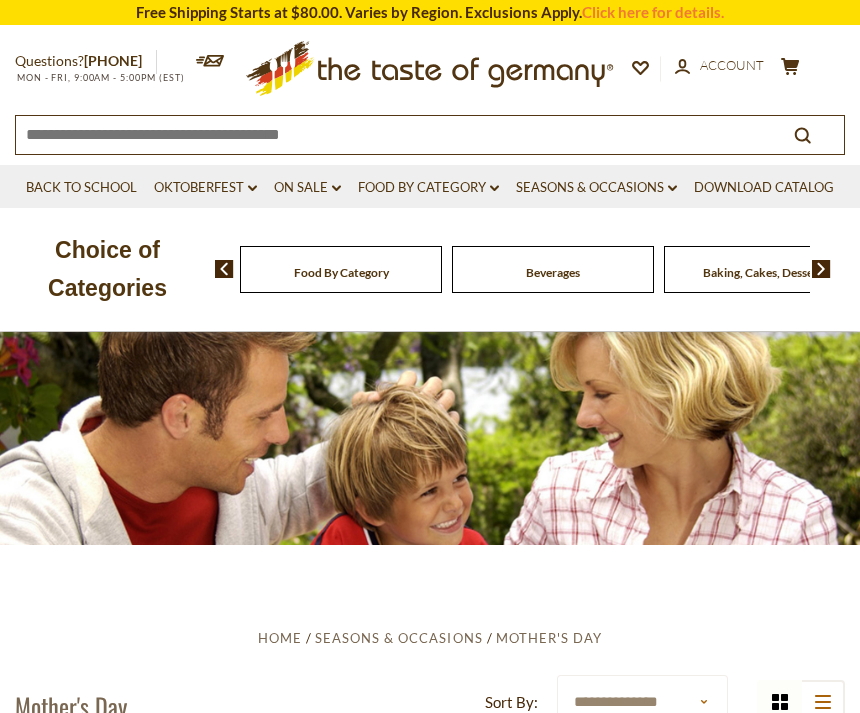 click at bounding box center [217, 269] 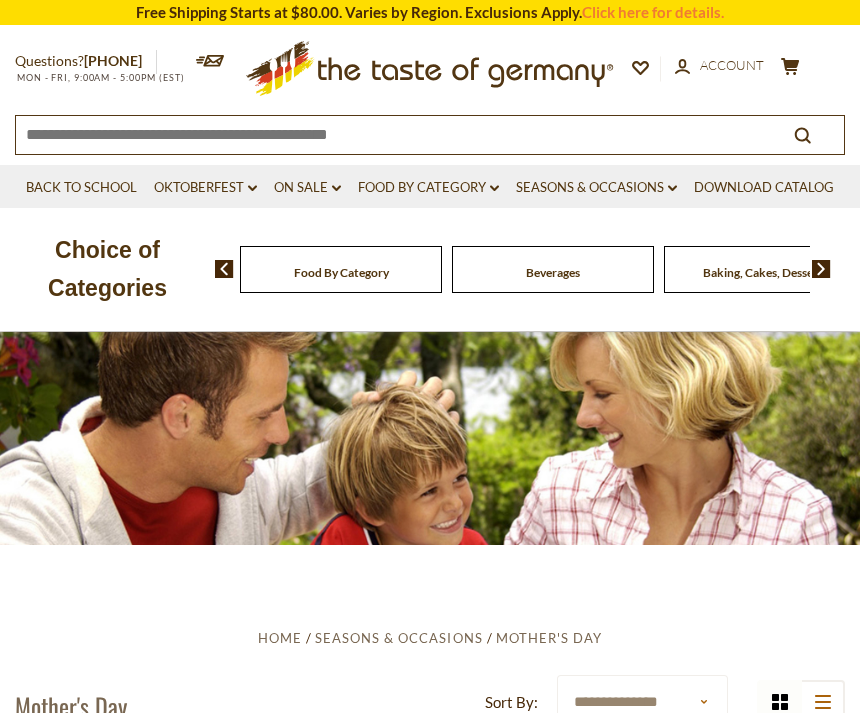 click at bounding box center (224, 269) 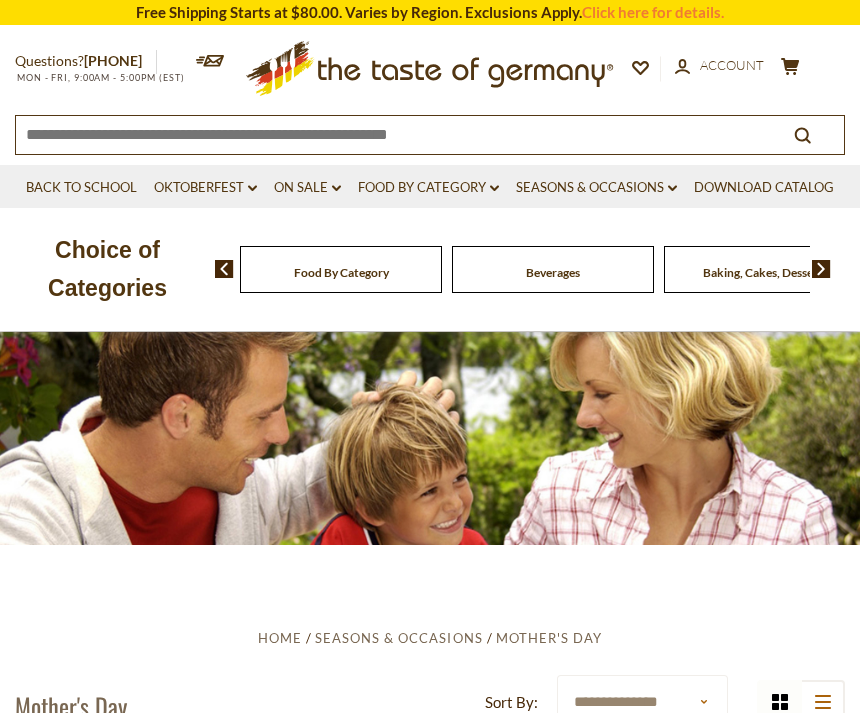 click at bounding box center (224, 269) 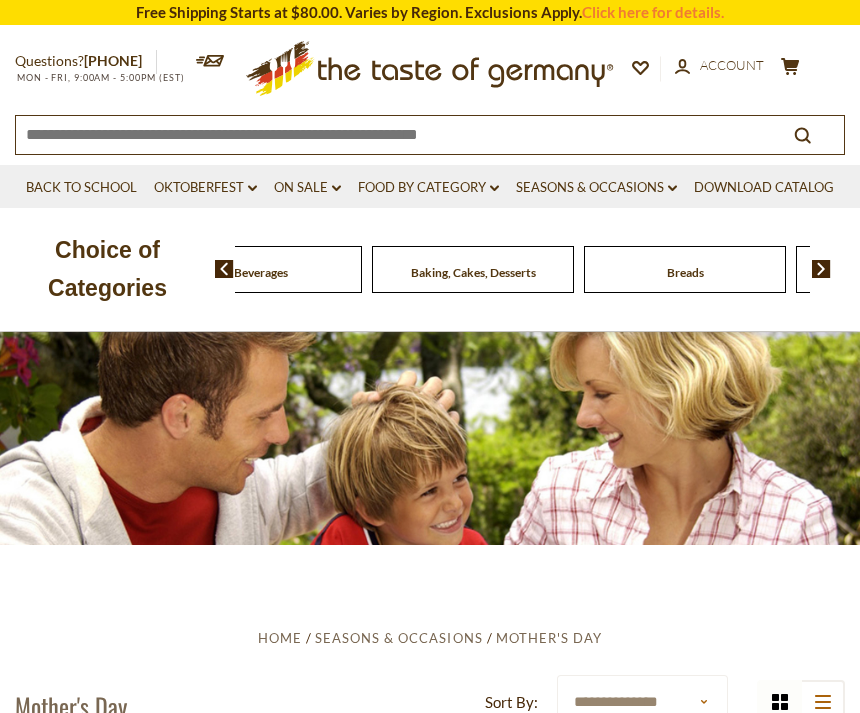 click on "Beverages" at bounding box center (49, 269) 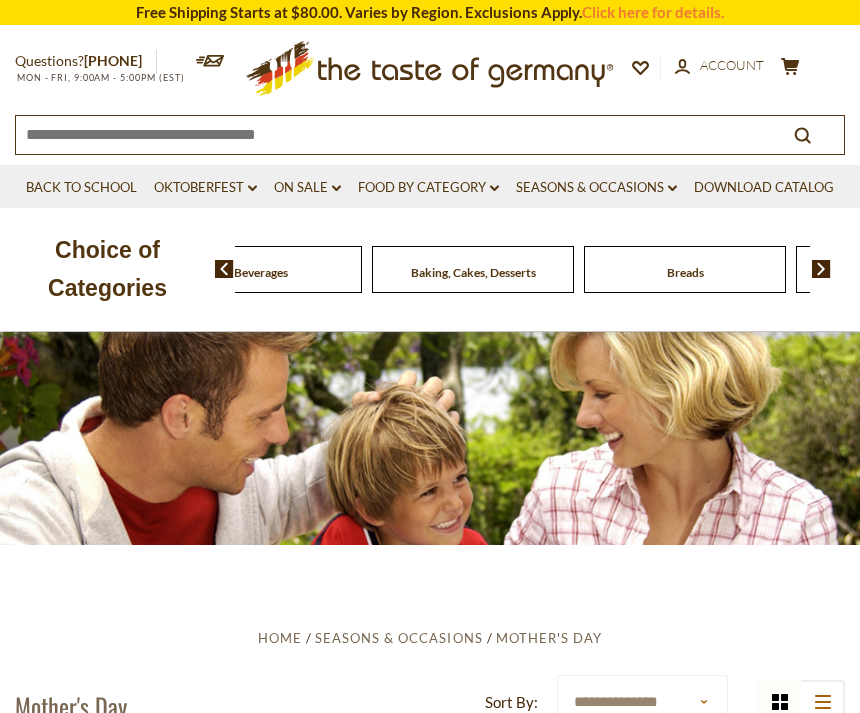 click at bounding box center [388, 133] 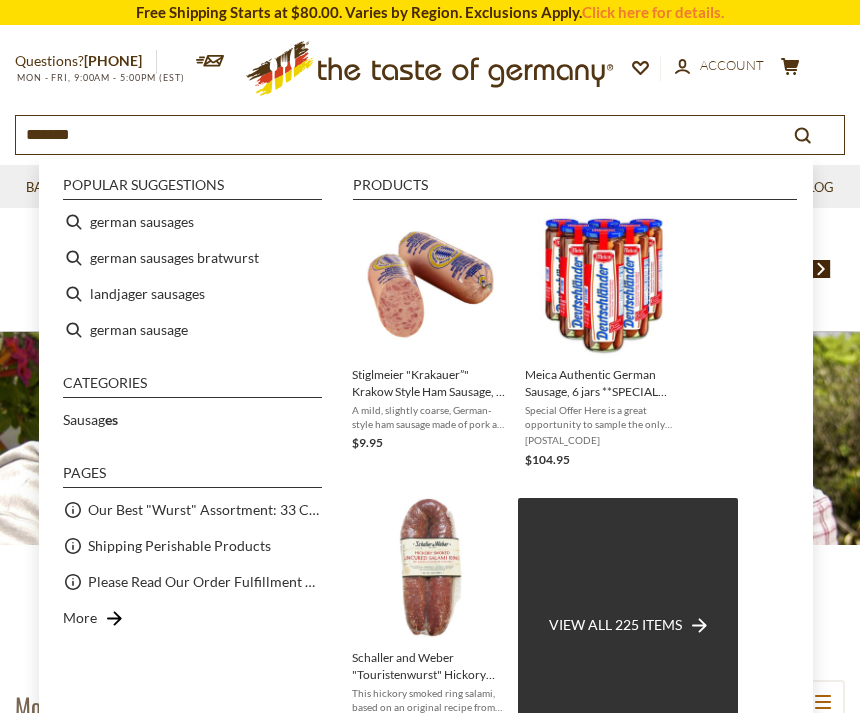 type on "********" 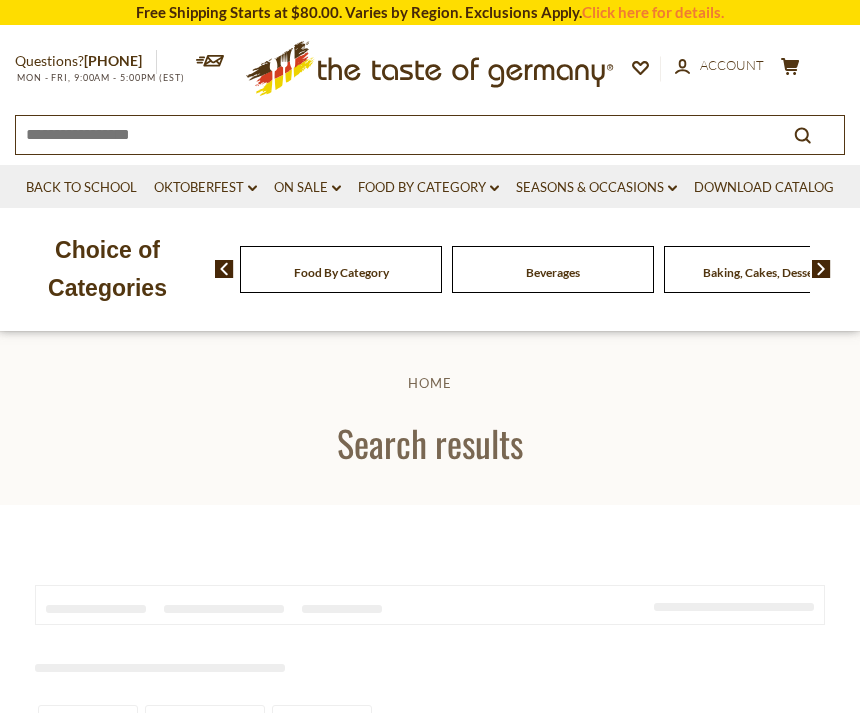 scroll, scrollTop: 0, scrollLeft: 0, axis: both 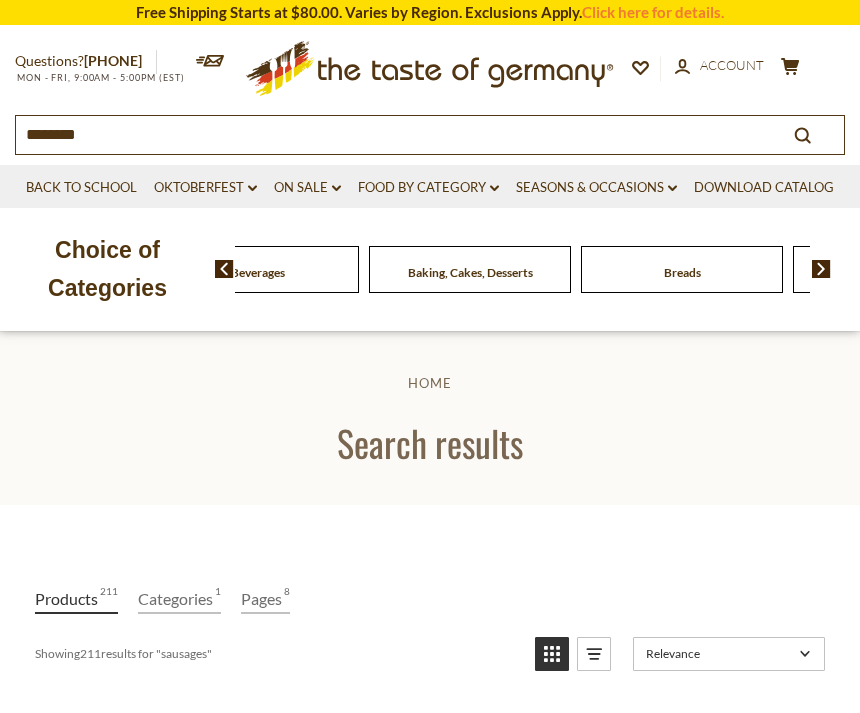 click on "Beverages" at bounding box center (46, 269) 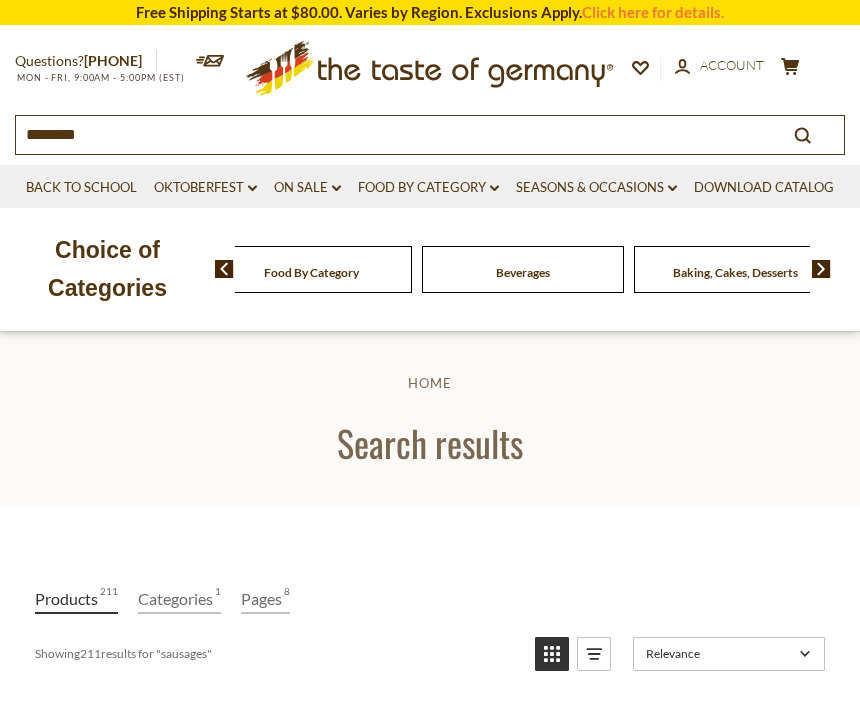 click on "Food By Category" at bounding box center (311, 272) 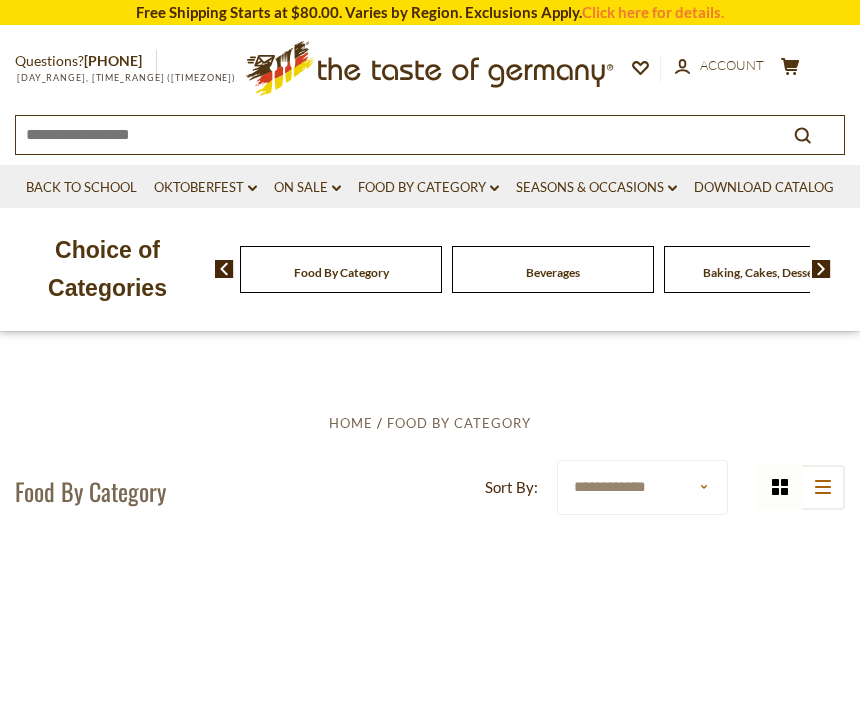 scroll, scrollTop: 0, scrollLeft: 0, axis: both 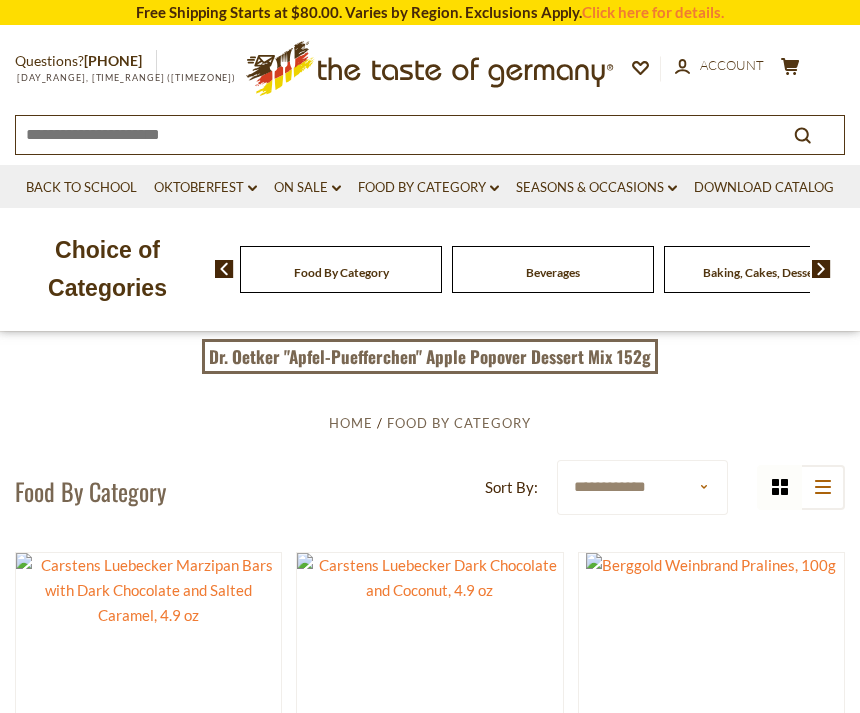 click on "Food By Category
Beverages
Baking, Cakes, Desserts
Breads
Candy
Cereal
Cookies
Coffee, Cocoa & Tea
Chocolate & Marzipan
Cheese & Dairy
Fish" at bounding box center (2249, 269) 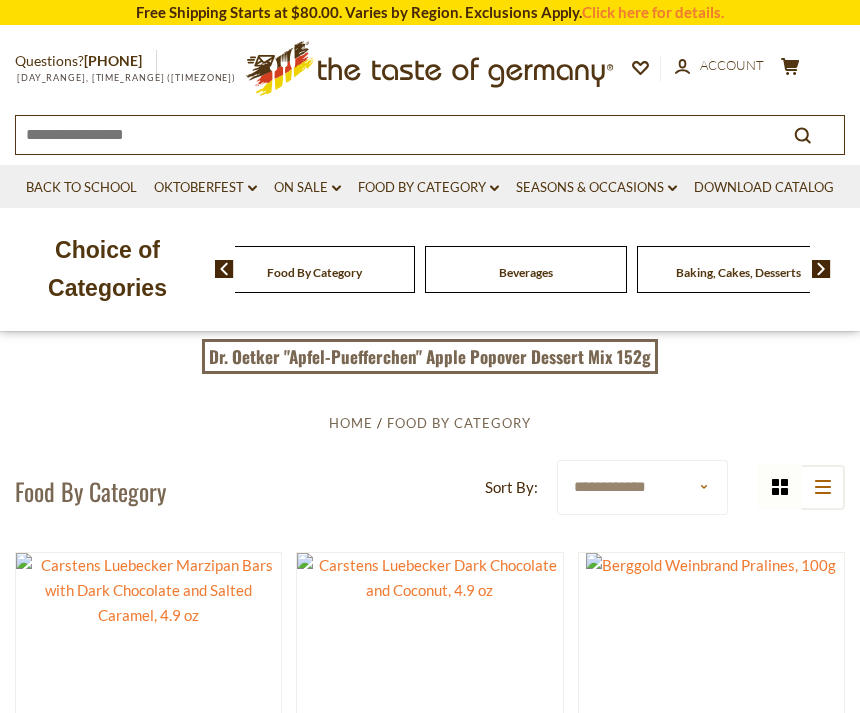 click on "Food By Category" at bounding box center [314, 272] 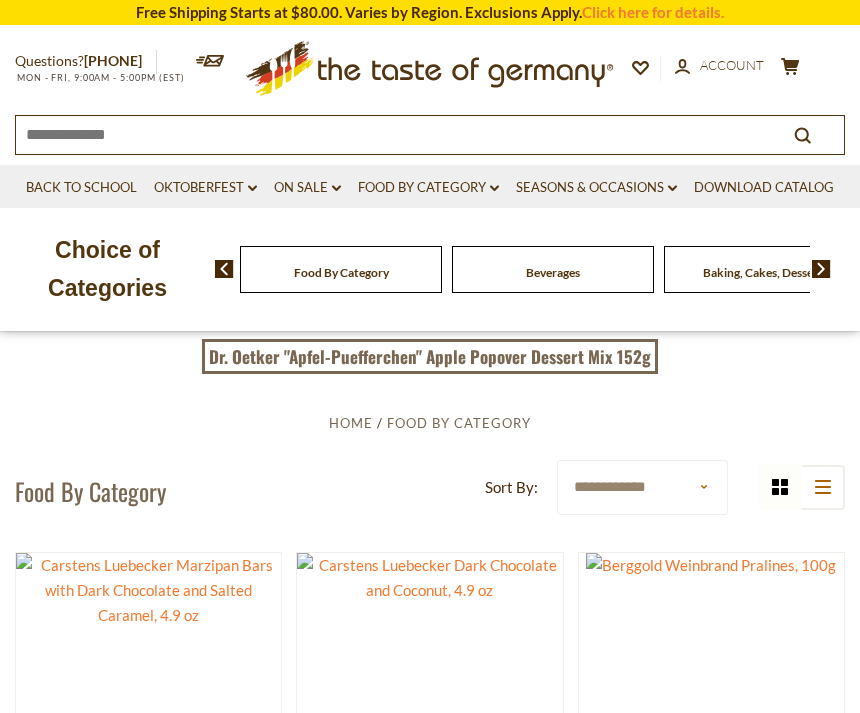 scroll, scrollTop: 0, scrollLeft: 0, axis: both 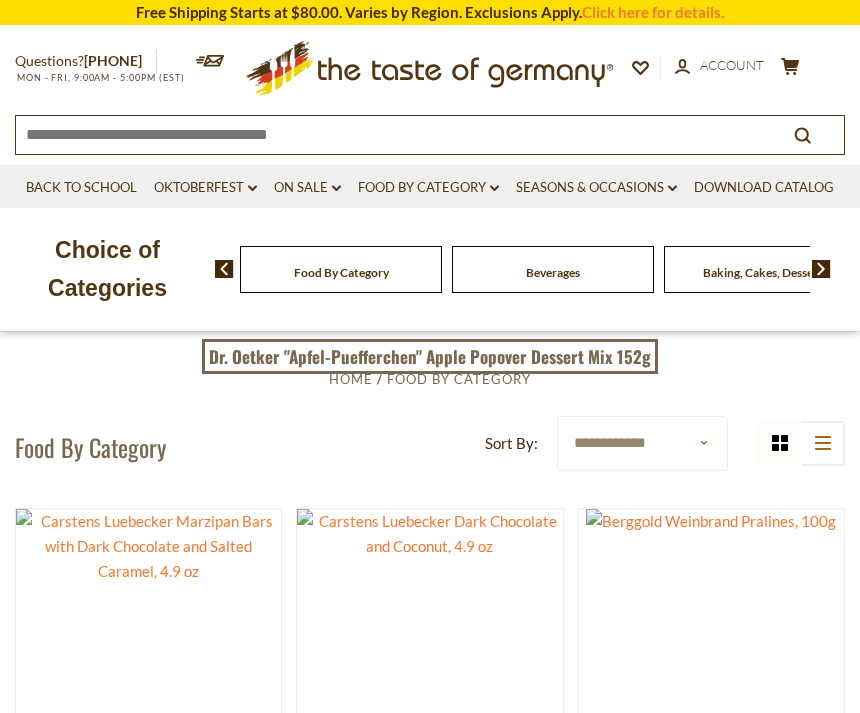 click on "Food By Category" at bounding box center (90, 447) 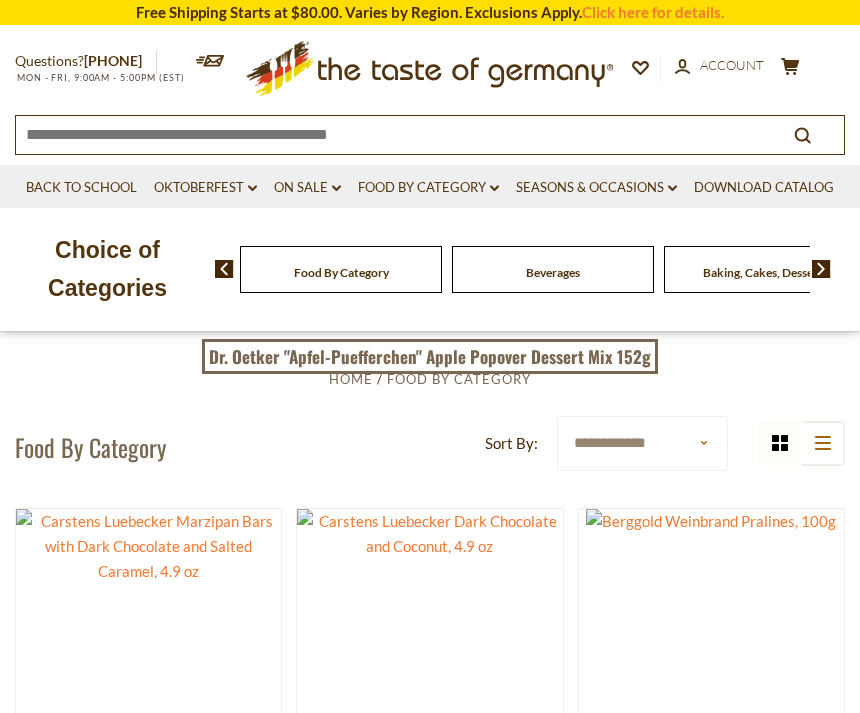 scroll, scrollTop: 48, scrollLeft: 0, axis: vertical 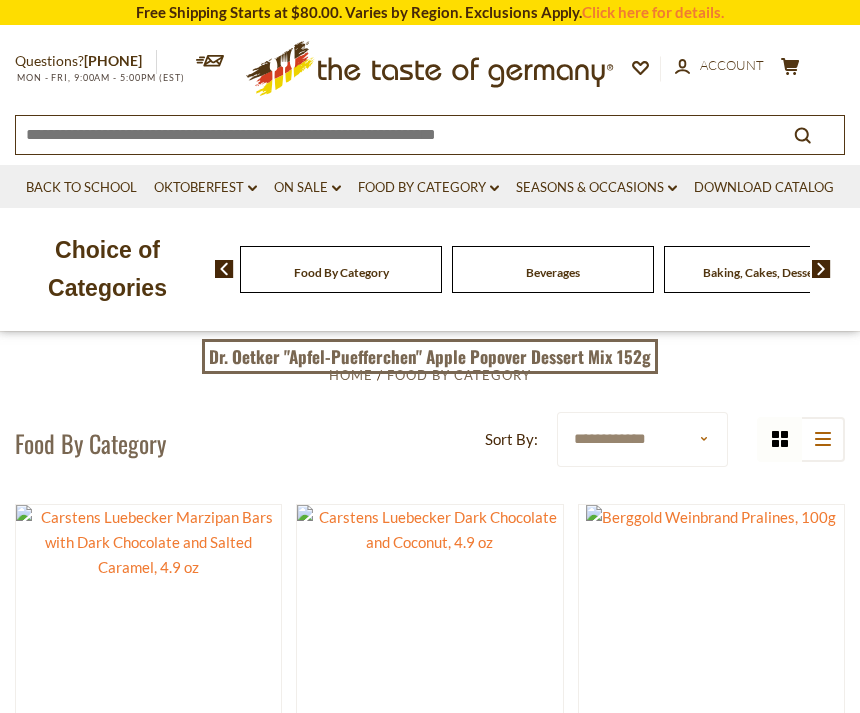 click at bounding box center [388, 133] 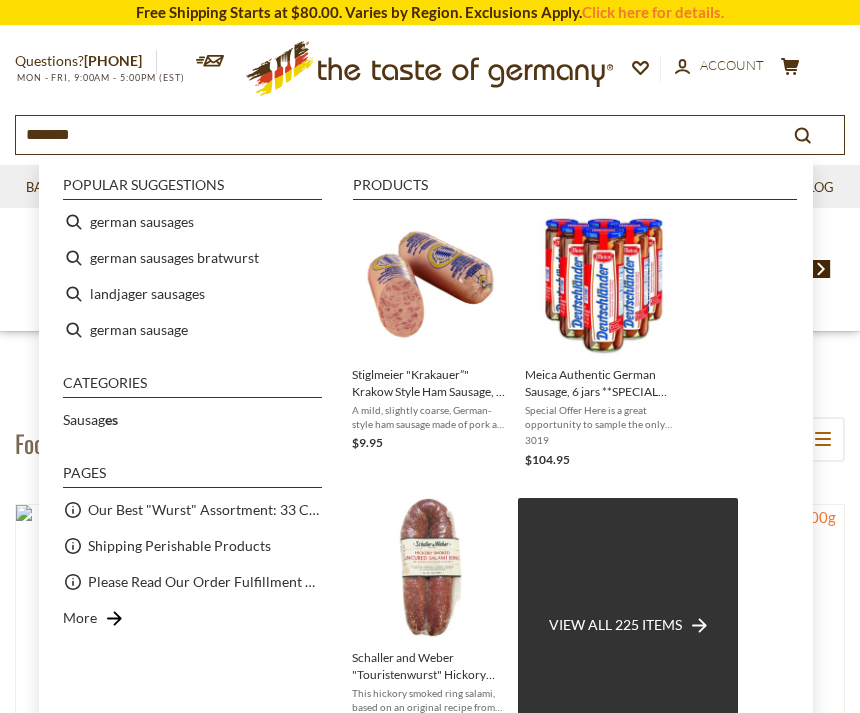 type on "********" 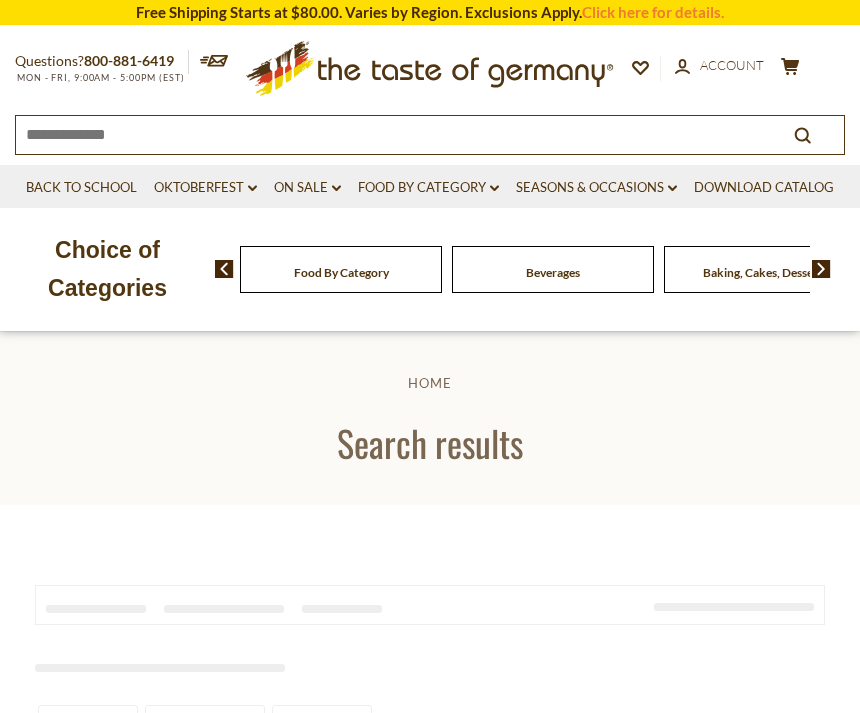 scroll, scrollTop: 0, scrollLeft: 0, axis: both 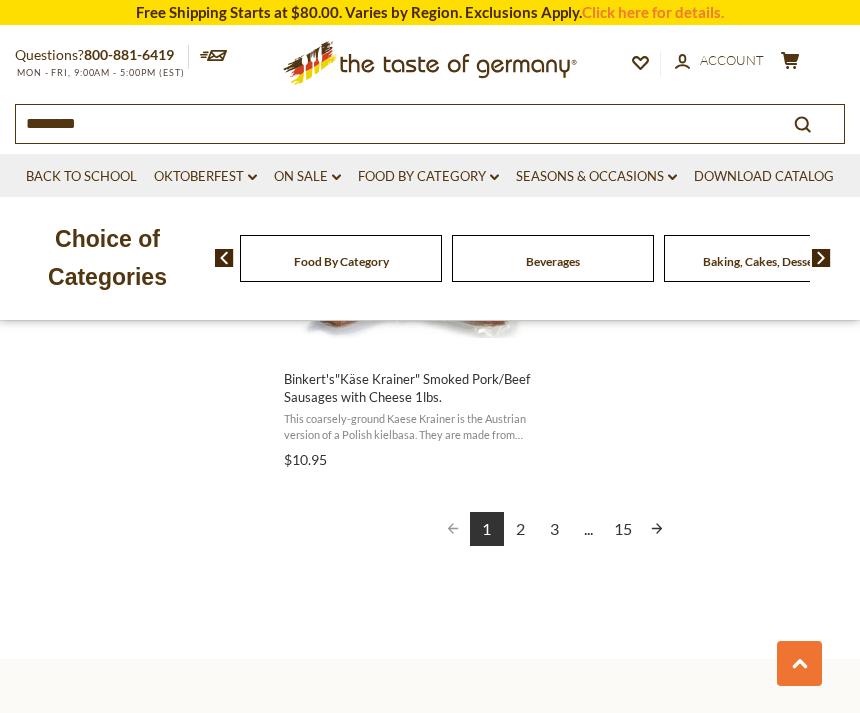 click at bounding box center [657, 529] 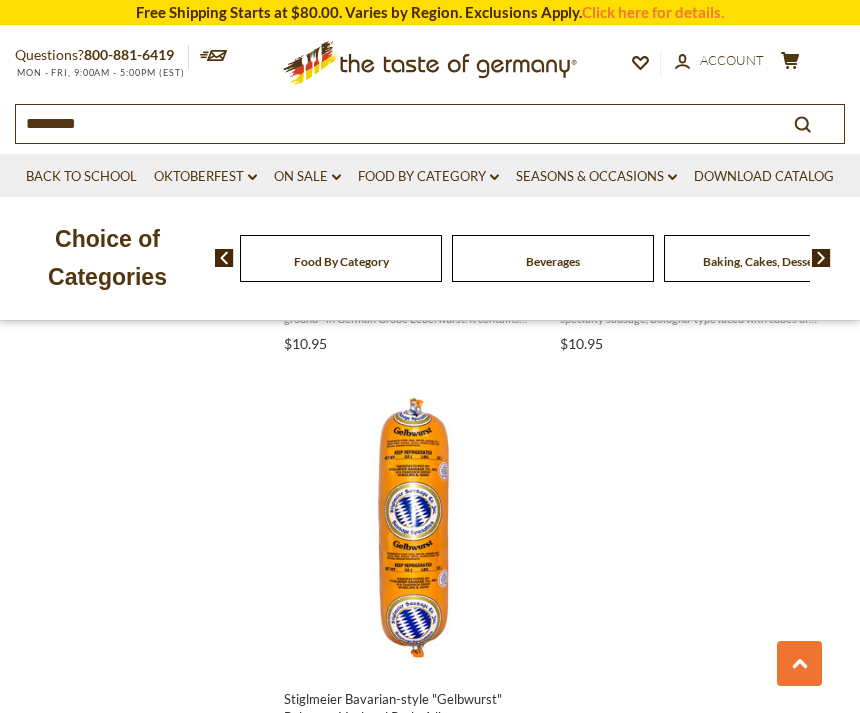 scroll, scrollTop: 3396, scrollLeft: 0, axis: vertical 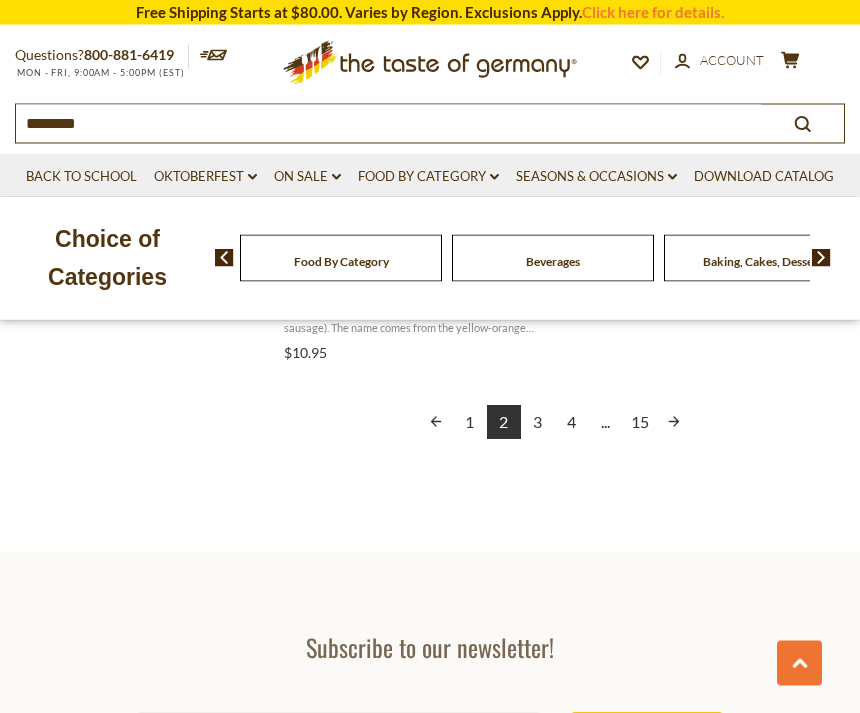 click at bounding box center (674, 423) 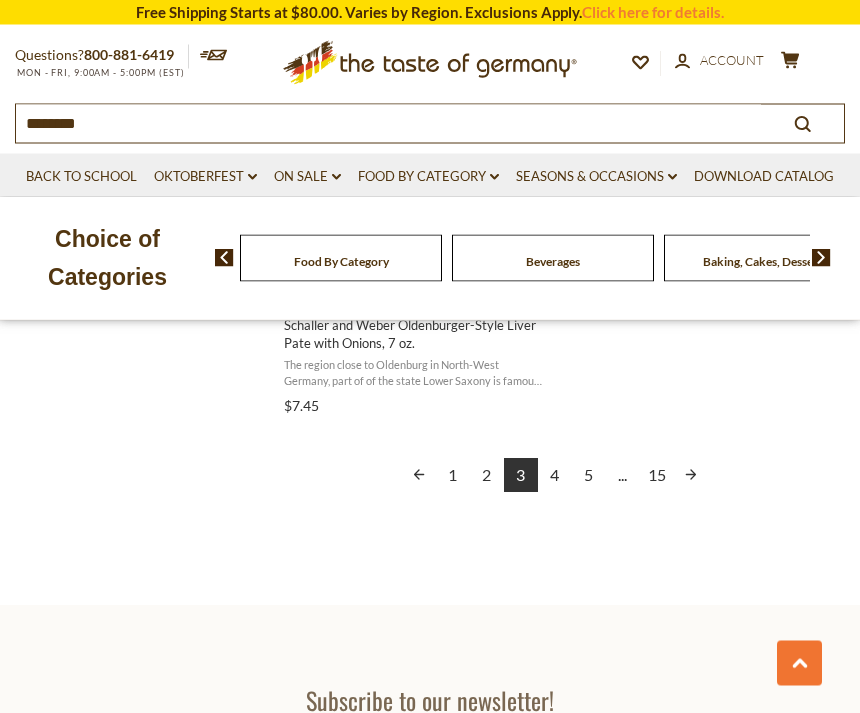 scroll, scrollTop: 3761, scrollLeft: 0, axis: vertical 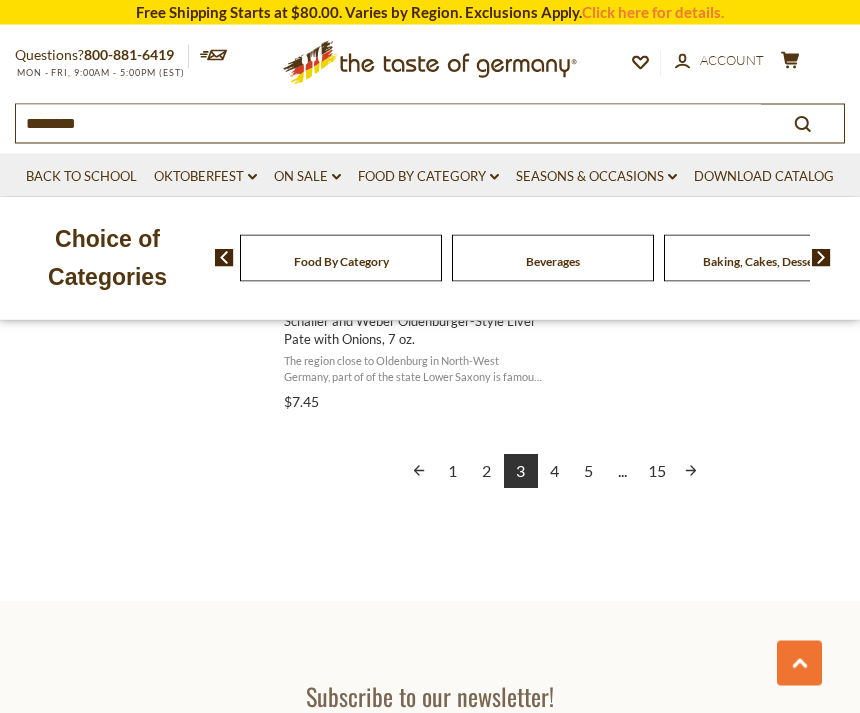 click on "Products 211 Categories 1 Pages 8
Showing  211  results for " sausages "
Relevance Relevance Title: A-Z Title: Z-A Date: New to Old Date: Old to New Price: Low to High Price: High to Low Discount: High to Low Bestselling
Price , $ *  –  *** $0 $159 $0 $40 $80 $119 $159 Category Abendbrot 20 Advent Calendars 1 Back to School 1 Baking, Cakes, Desserts 1 Breads 2 Breakfast 16 Candy 2 Cheese & Dairy 2 Chocolate & Marzipan 45 Christmas - PRE-ORDER 27 Christmas Baking & Spices 1 Christmas Chocolates & Candy 21 Christmas Cookies & Gingerbreads 3 Condiments, Seasonings 21 Cookies 7 Easter 3 Father's Day 18 Featured Products 2 Food By Category 8 Game Day 10 Halloween 2 Karneval 1 Kosher 4 Mother's Day 2 New Year's Eve Party 6 Oktoberfest 33 Oktoberfest Foods 14 On Sale 13 Pasta and Potato 2 Pickled Vegetables 2 Plant-Based 4 Restaurants and Food Service" at bounding box center [430, -1328] 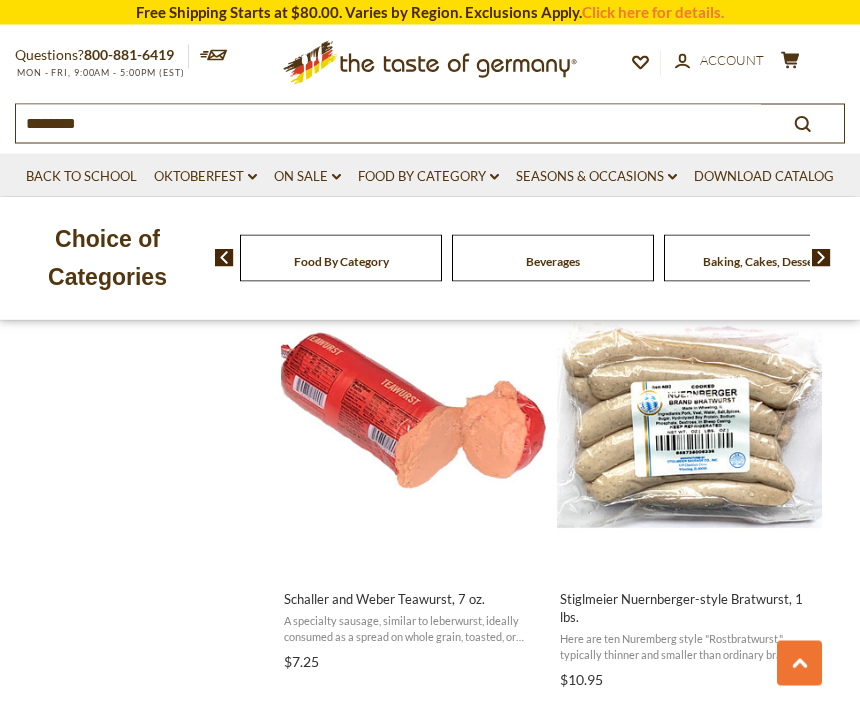 scroll, scrollTop: 2189, scrollLeft: 0, axis: vertical 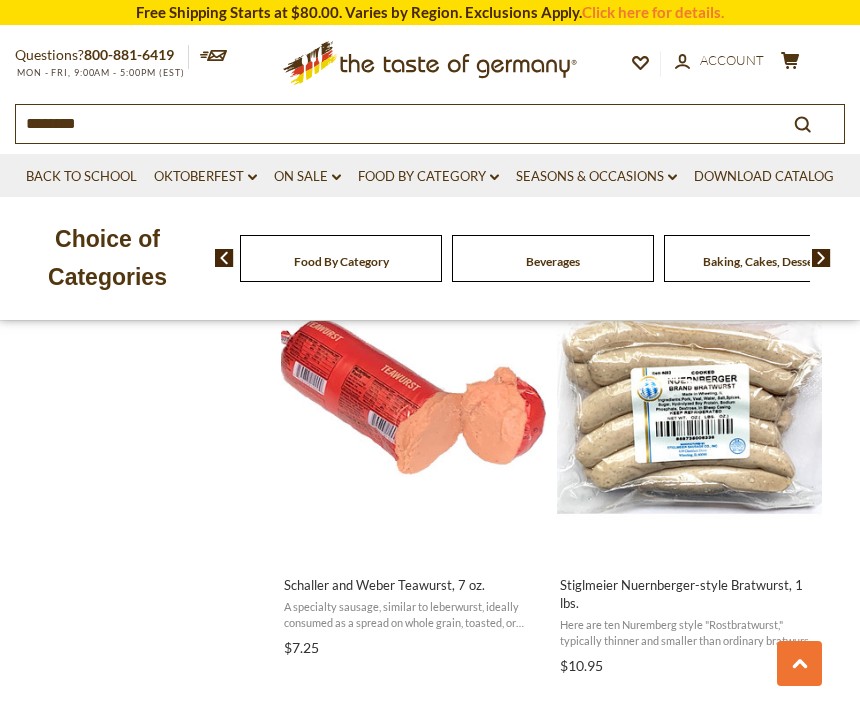 click at bounding box center [689, 411] 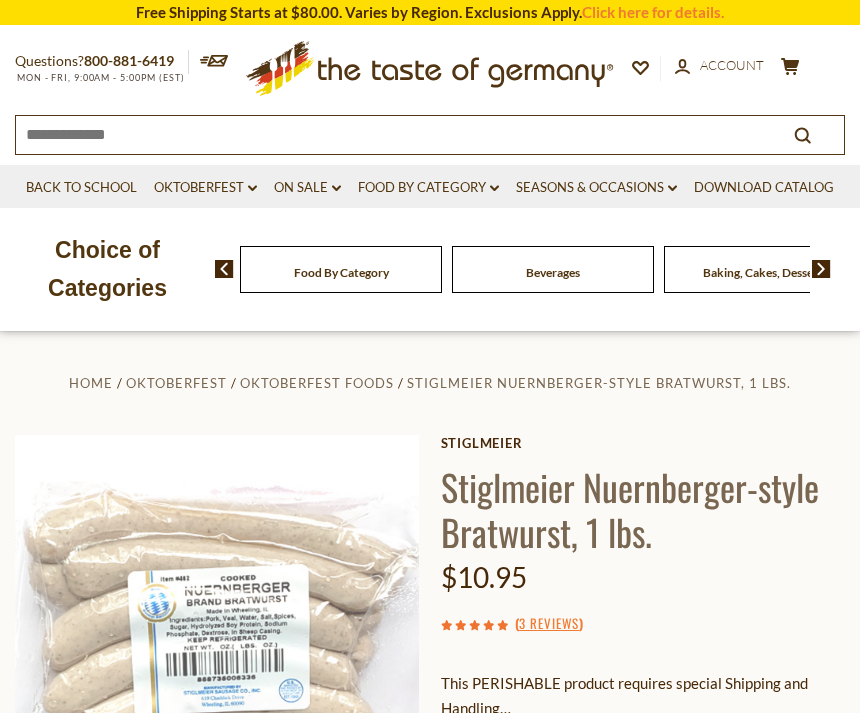 scroll, scrollTop: 0, scrollLeft: 0, axis: both 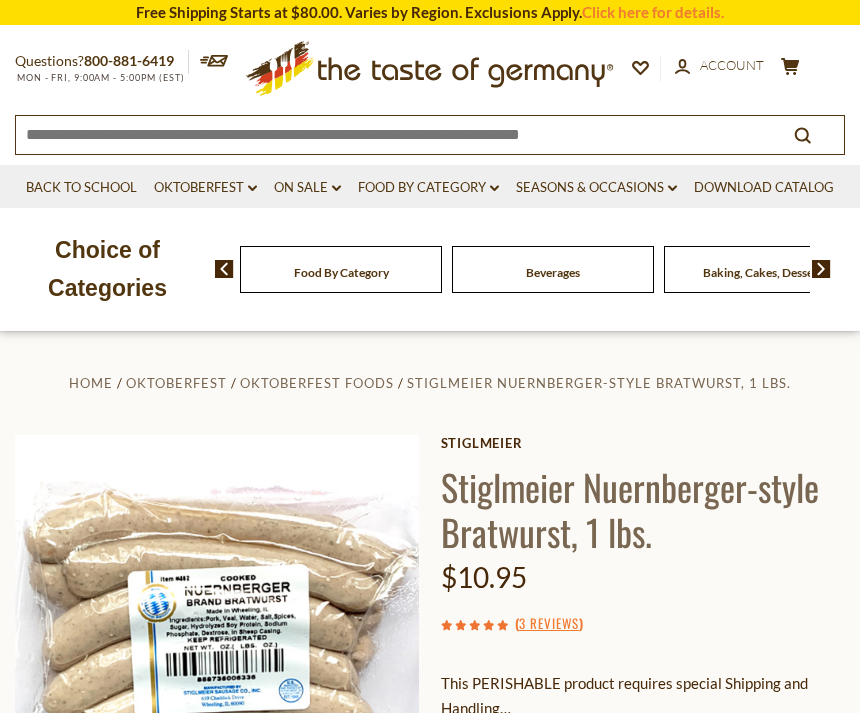 click at bounding box center [388, 133] 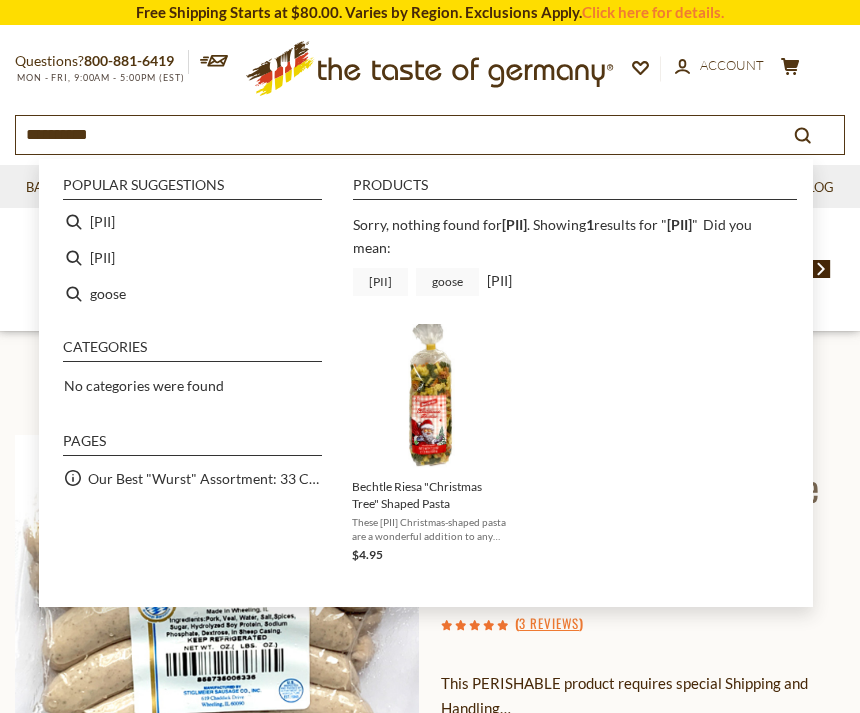 type on "[PII]" 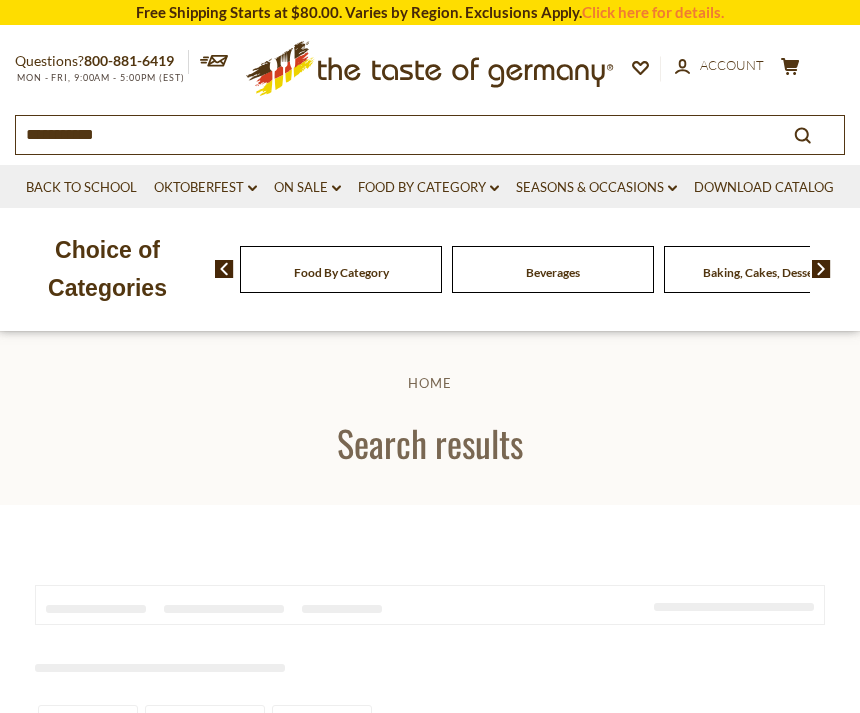 scroll, scrollTop: 0, scrollLeft: 0, axis: both 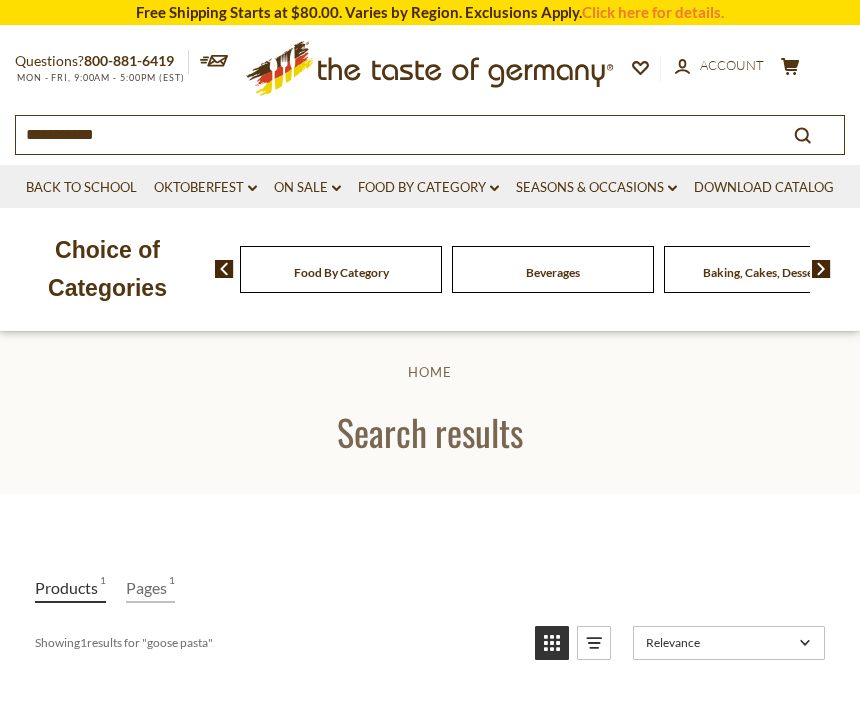 click on "**********" at bounding box center (388, 133) 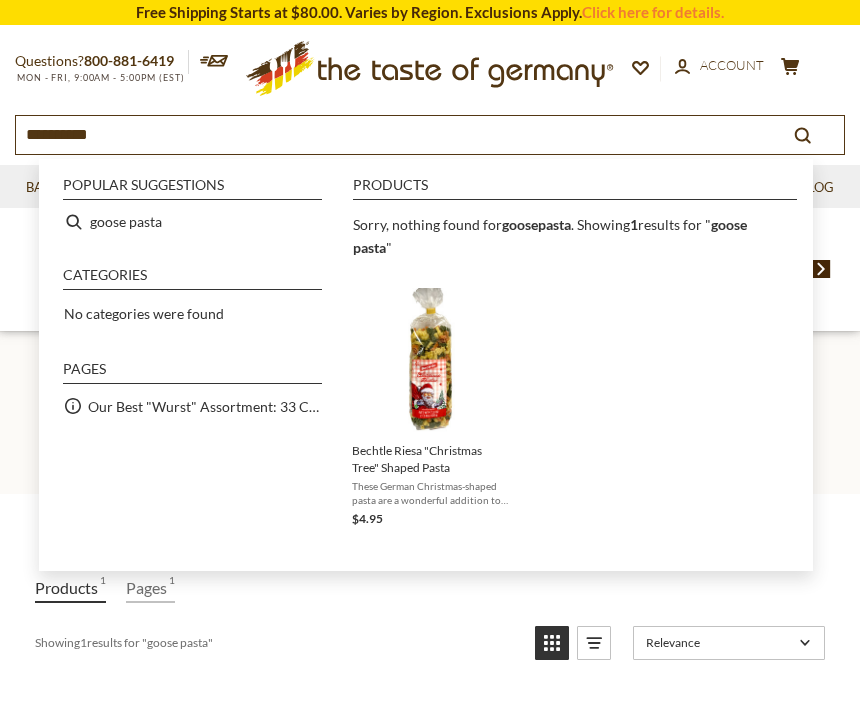 click on "**********" at bounding box center (388, 133) 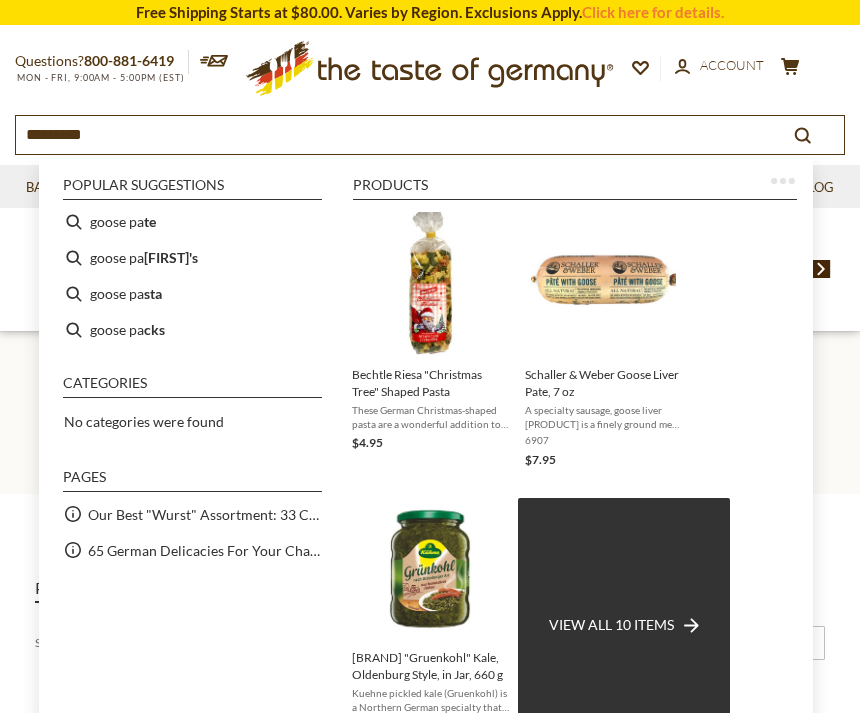 type on "**********" 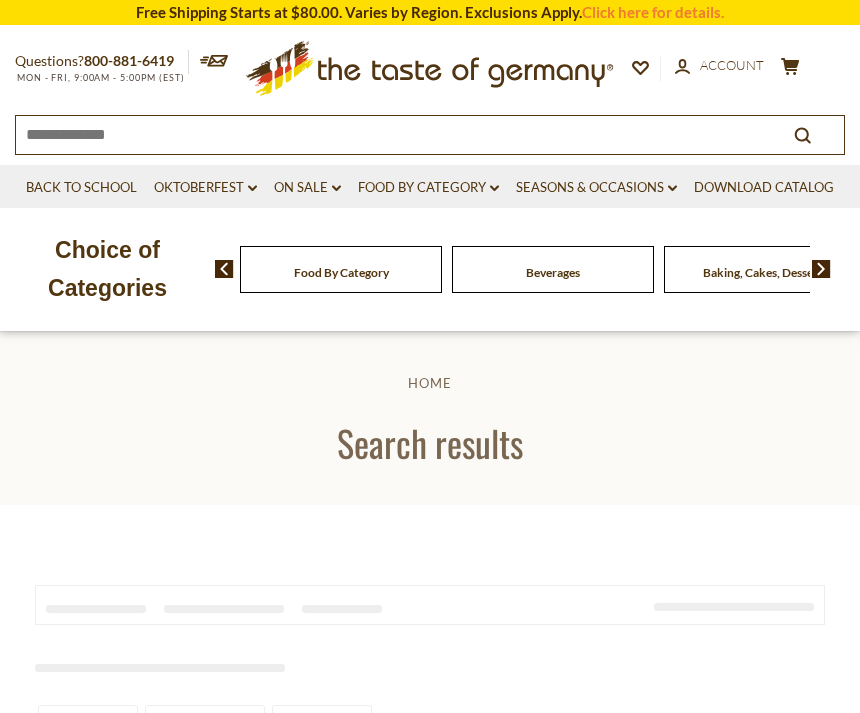 type on "**********" 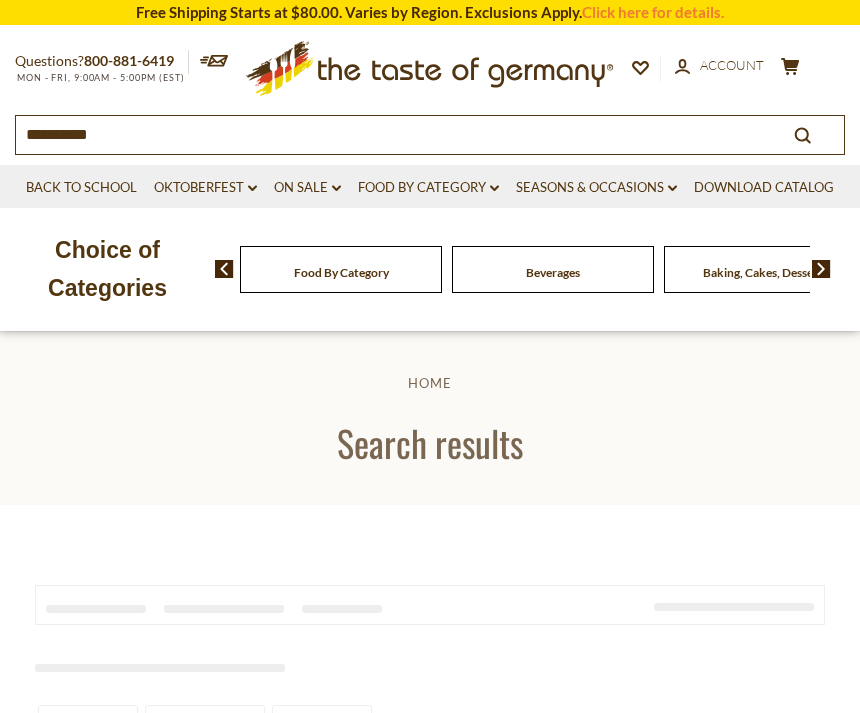 scroll, scrollTop: 0, scrollLeft: 0, axis: both 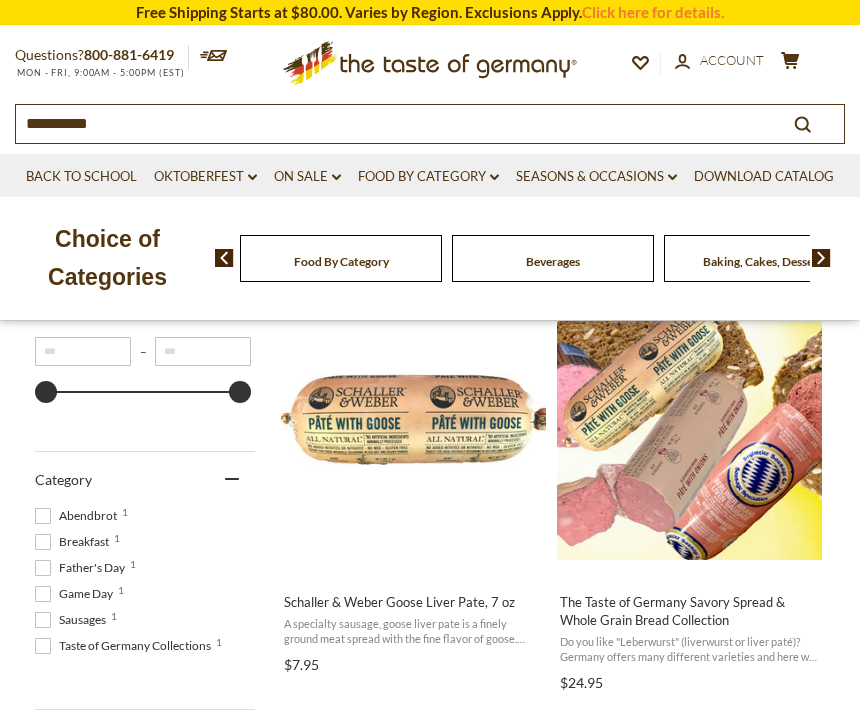 click on "Schaller & Weber Goose Liver Pate, 7 oz A specialty sausage, goose liver pate is a finely ground meat spread with the fine flavor of goose. Great on whole grain, toasted, or Nordic crisp breads.  More on German sausages and recipes on ... $7.95 Add to cart" at bounding box center (413, 629) 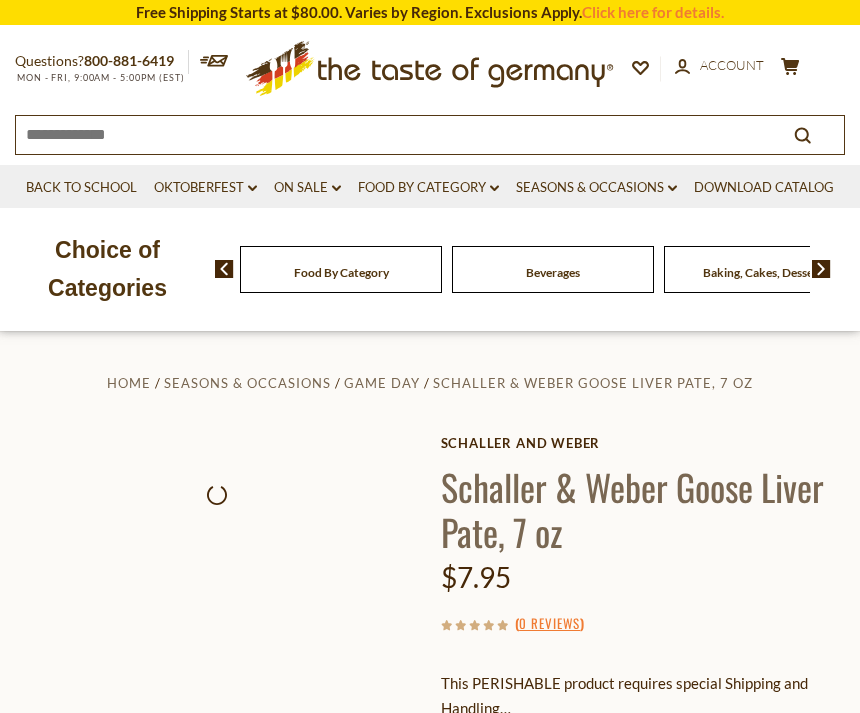 scroll, scrollTop: 0, scrollLeft: 0, axis: both 